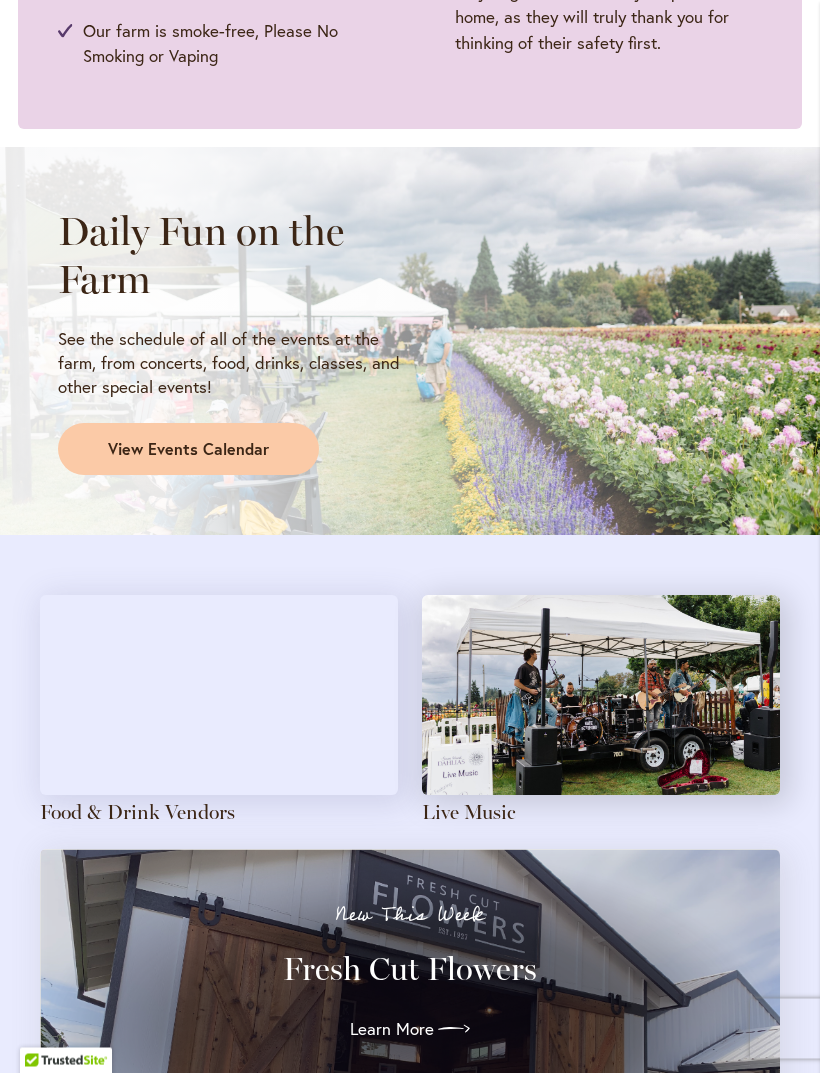 scroll, scrollTop: 1478, scrollLeft: 0, axis: vertical 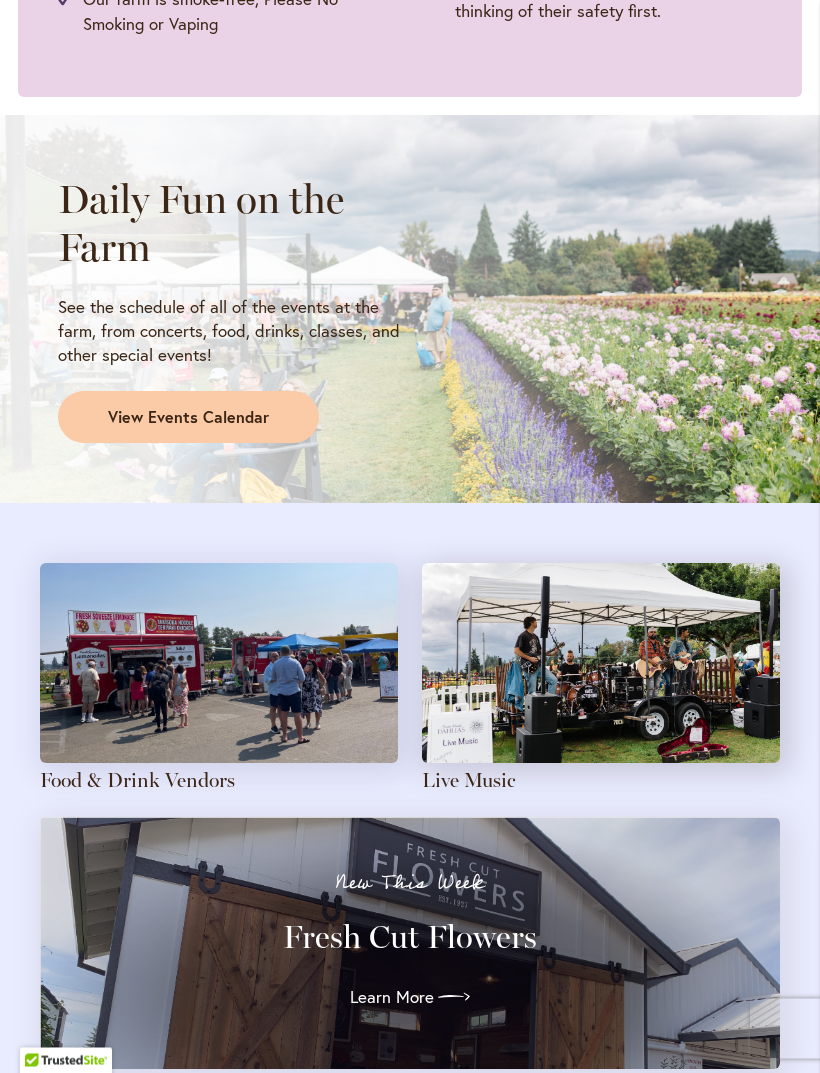 click at bounding box center [601, 664] 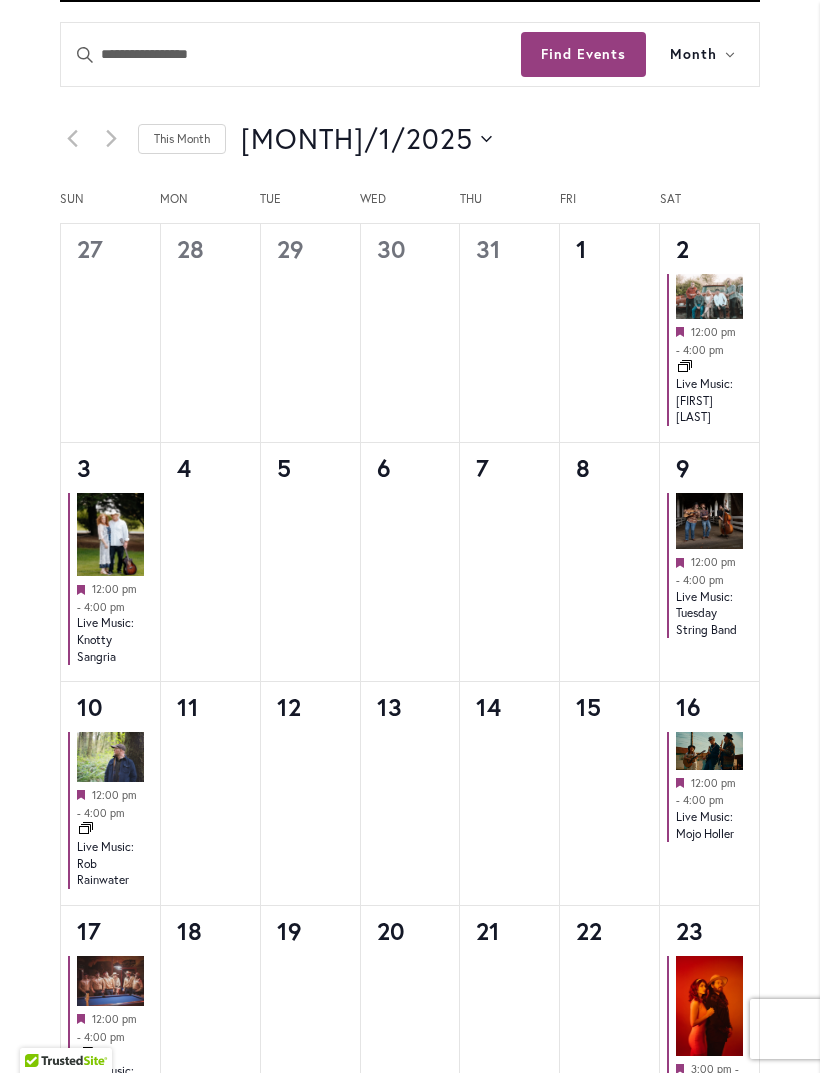scroll, scrollTop: 995, scrollLeft: 0, axis: vertical 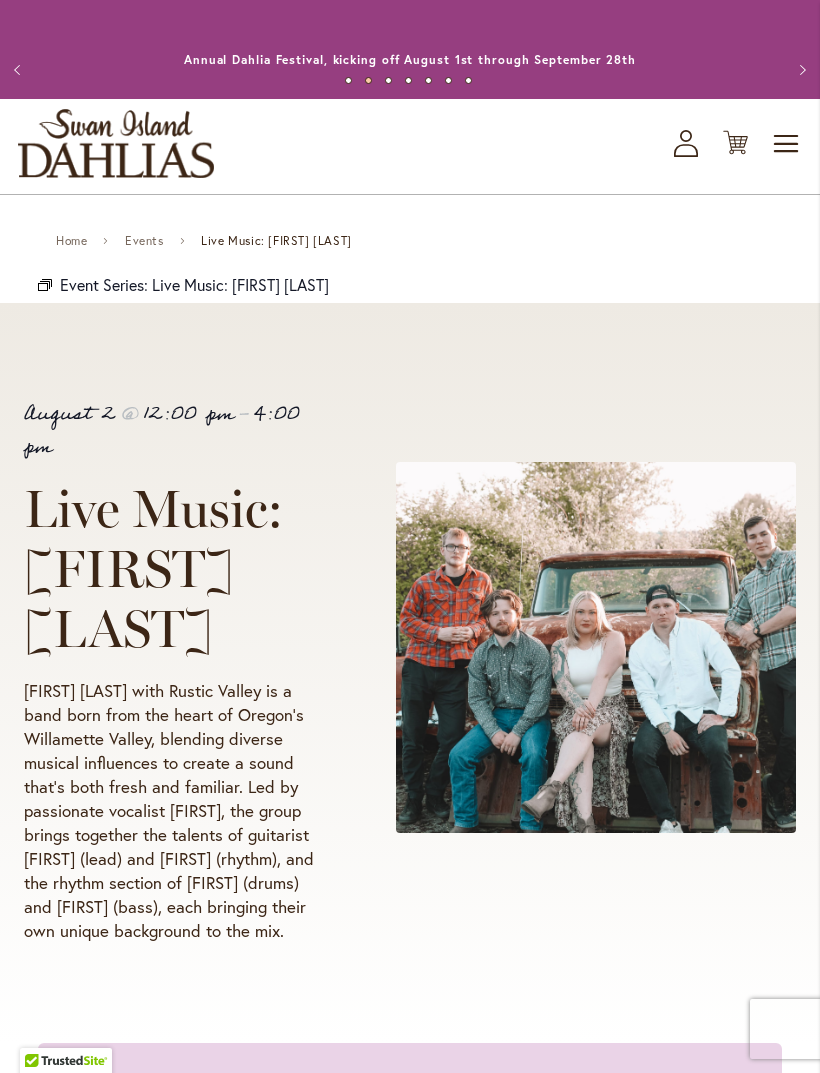 click on "Home       Events     Live Music: Katrina Elizabeth" at bounding box center (204, 240) 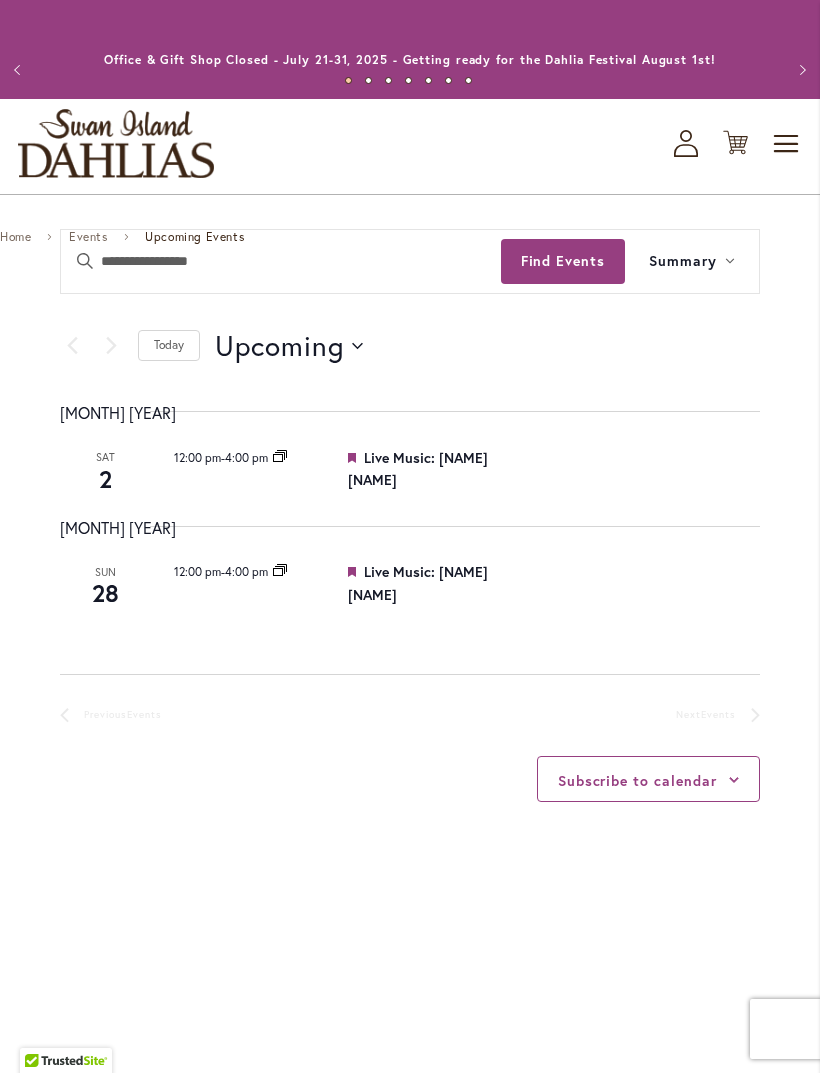 scroll, scrollTop: 0, scrollLeft: 0, axis: both 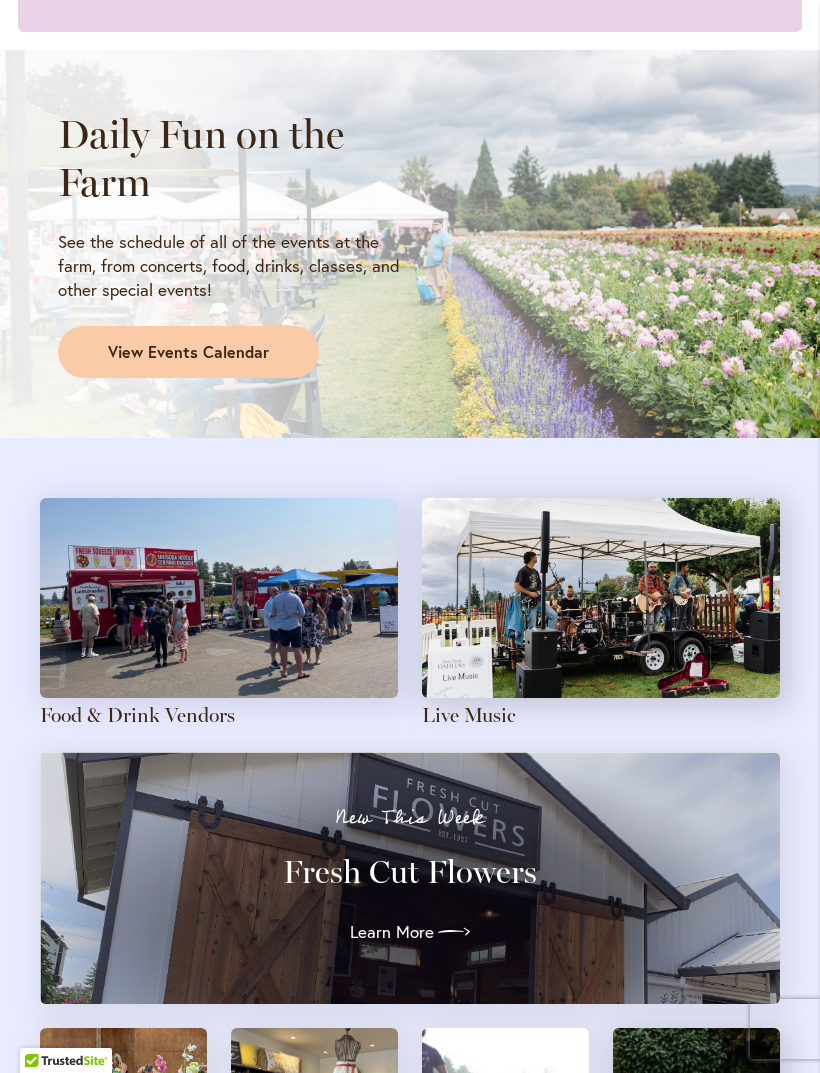 click at bounding box center (219, 598) 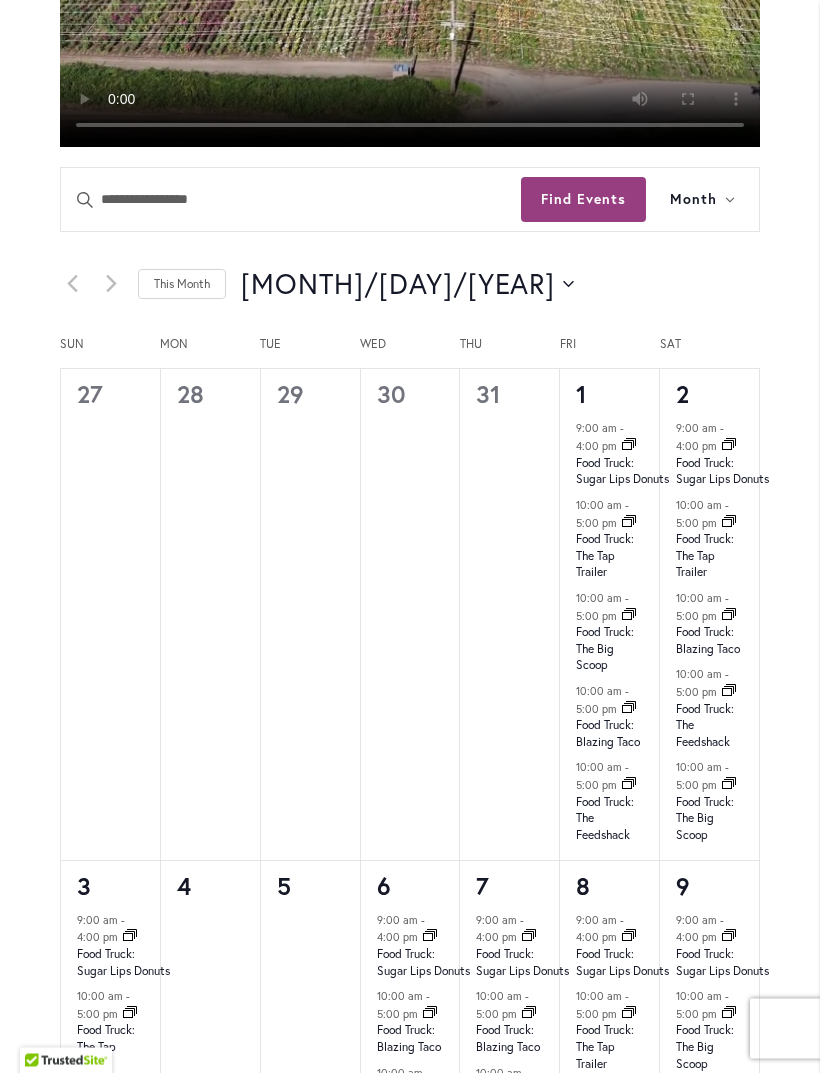 scroll, scrollTop: 911, scrollLeft: 0, axis: vertical 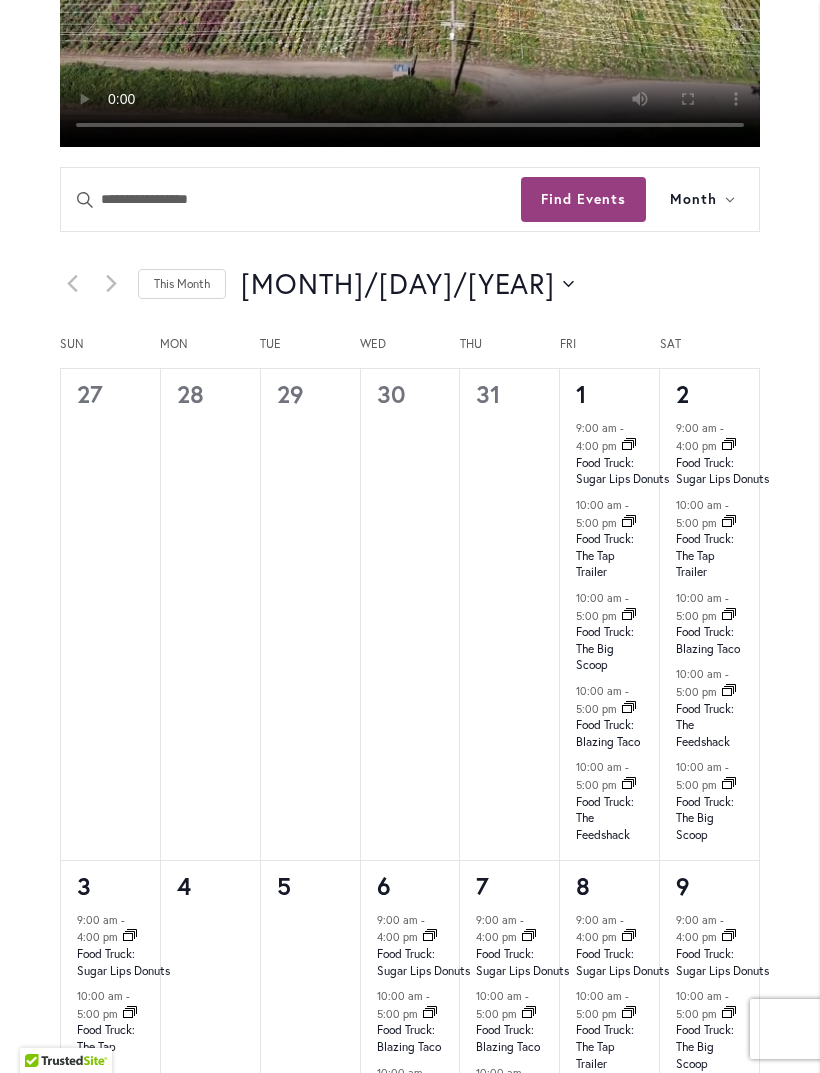 click on "Food Truck: The Tap Trailer" at bounding box center [705, 555] 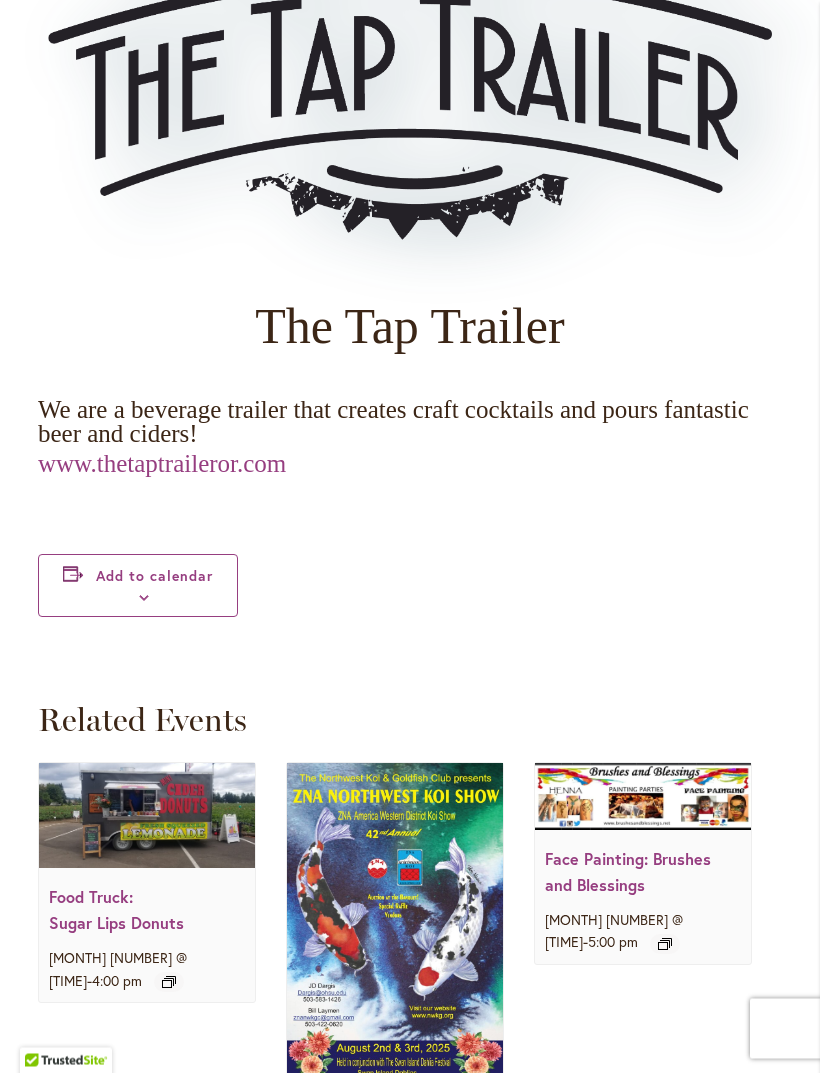 scroll, scrollTop: 1988, scrollLeft: 0, axis: vertical 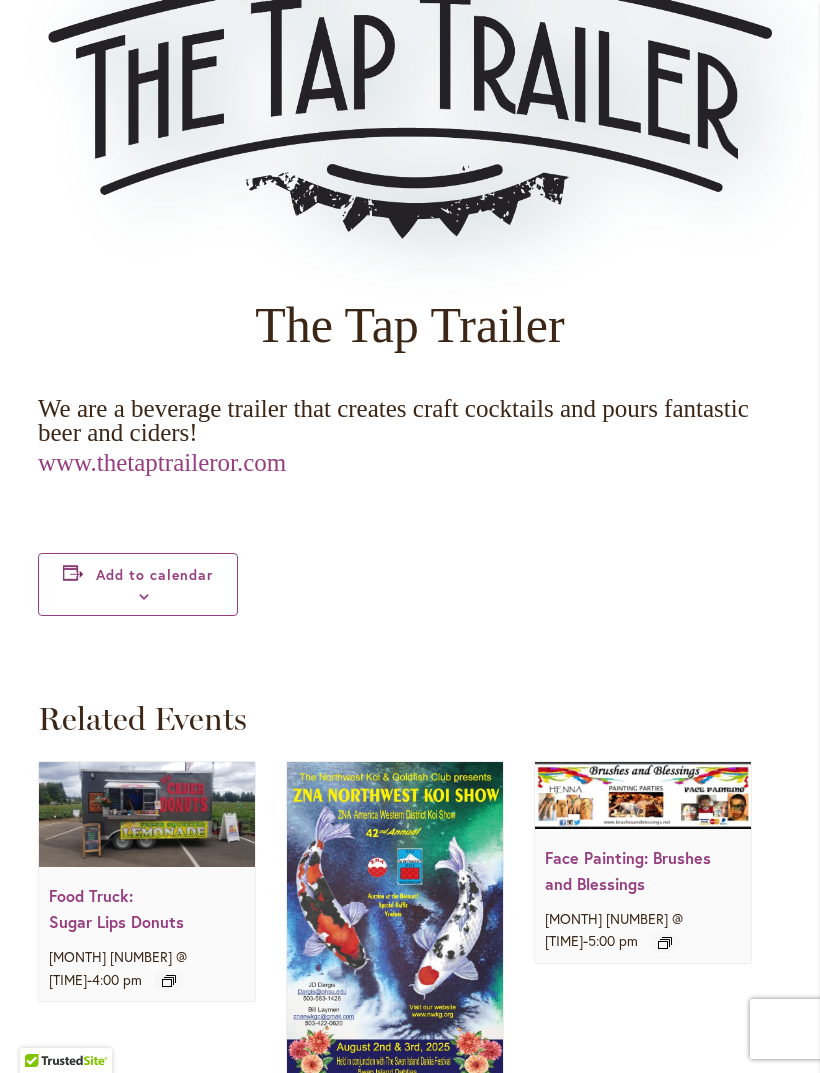 click on "www.thetaptraileror.com" at bounding box center [162, 462] 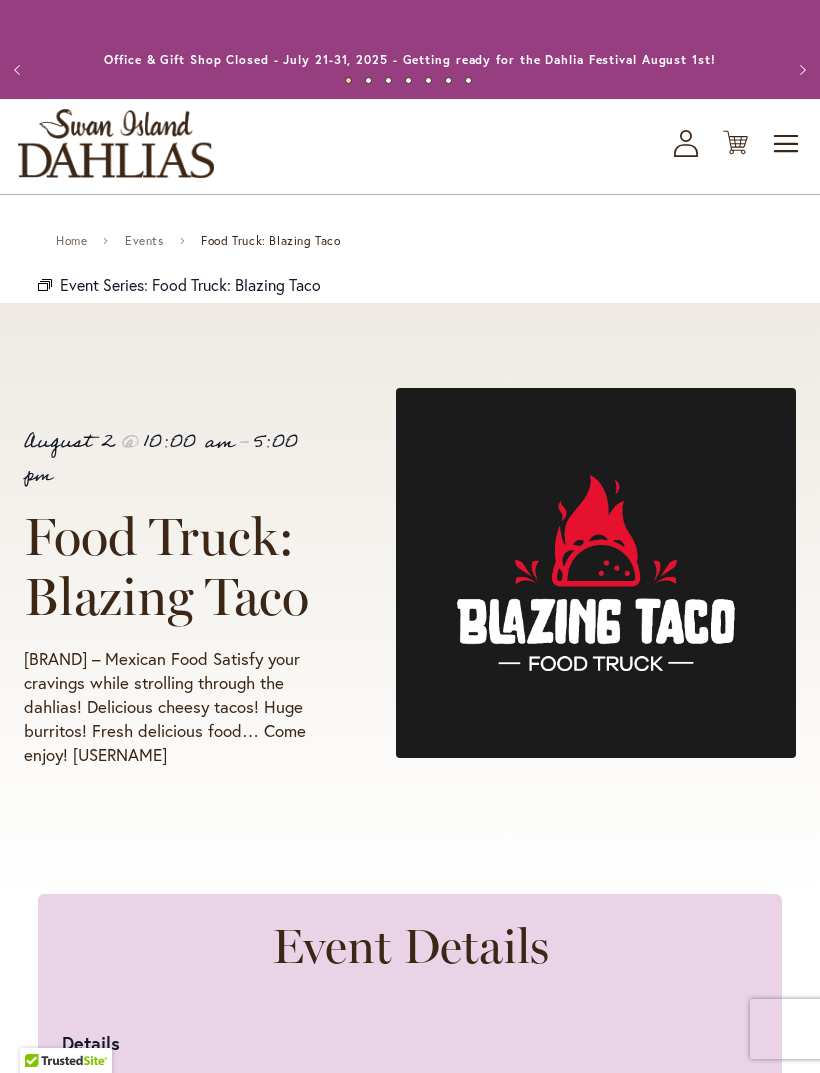 scroll, scrollTop: 0, scrollLeft: 0, axis: both 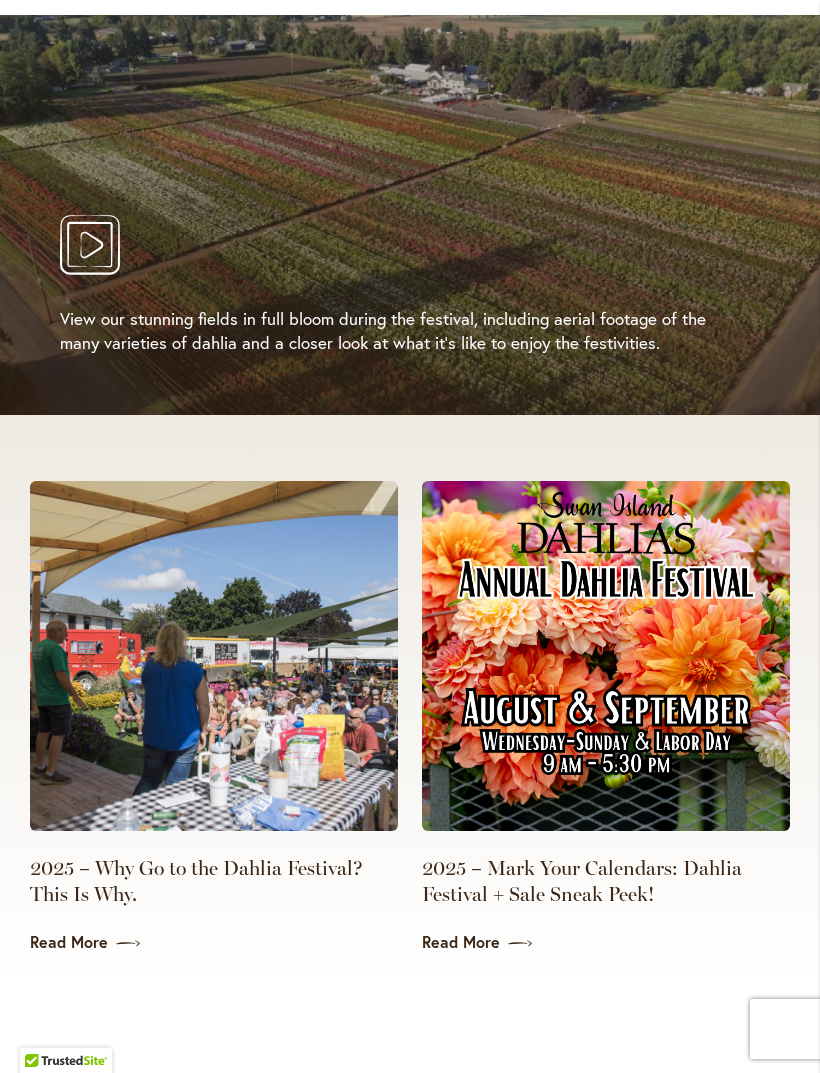 click on "Read More" at bounding box center [214, 942] 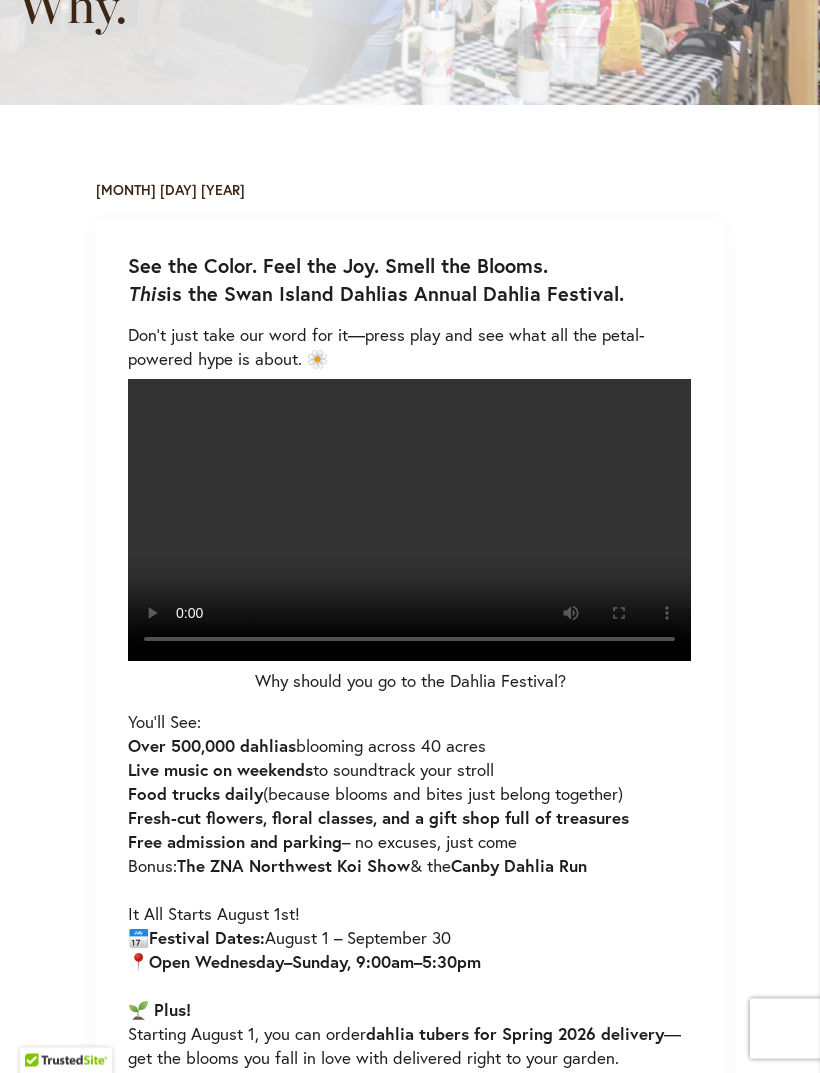 scroll, scrollTop: 559, scrollLeft: 0, axis: vertical 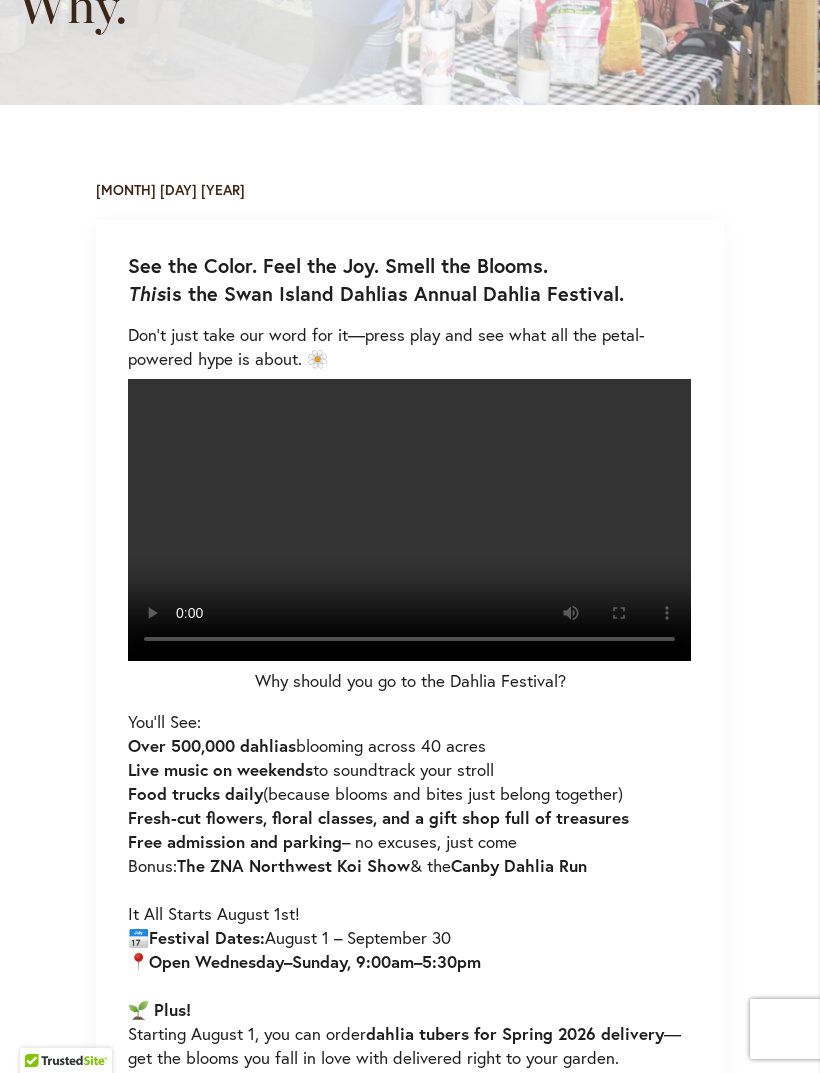 click at bounding box center [409, 520] 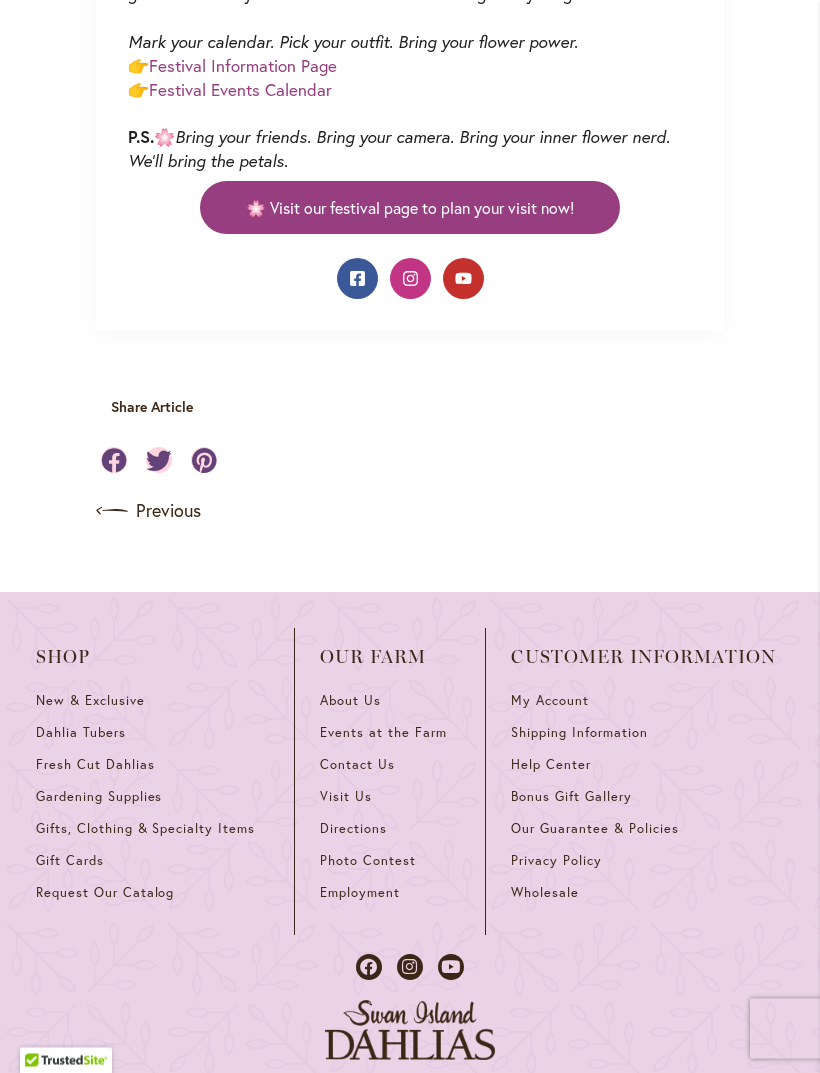 scroll, scrollTop: 1620, scrollLeft: 0, axis: vertical 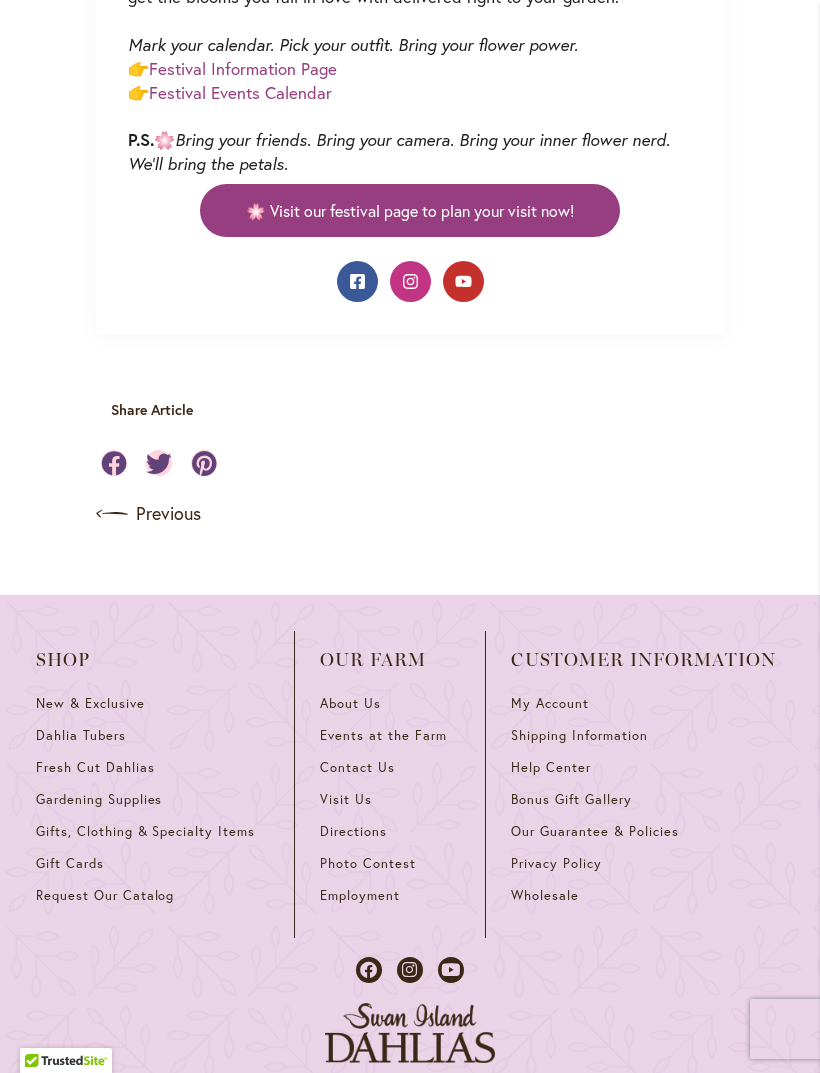 click on "See the Color. Feel the Joy. Smell the Blooms. This  is the Swan Island Dahlias Annual Dahlia Festival.
Don’t just take our word for it—press play and see what all the petal-powered hype is about. 🌼
Why should you go to the Dahlia Festival?
You’ll See: Over 500,000 dahlias  blooming across 40 acres Live music on weekends  to soundtrack your stroll Food trucks daily  (because blooms and bites just belong together) Fresh-cut flowers, floral classes, and a gift shop full of treasures Free admission and parking  – no excuses, just come Bonus:  The ZNA Northwest Koi Show  & the  Canby Dahlia Run It All Starts August 1st! 📅  Festival Dates:  August 1 – September 30 📍  Open Wednesday–Sunday, 9:00am–5:30pm 🌱 Plus! Starting August 1, you can order  dahlia tubers for Spring 2026 delivery —get the blooms you fall in love with delivered right to your garden. Mark your calendar. Pick your outfit. Bring your flower power. 👉  Festival Information Page 👉  P.S.  🌸" at bounding box center [409, -253] 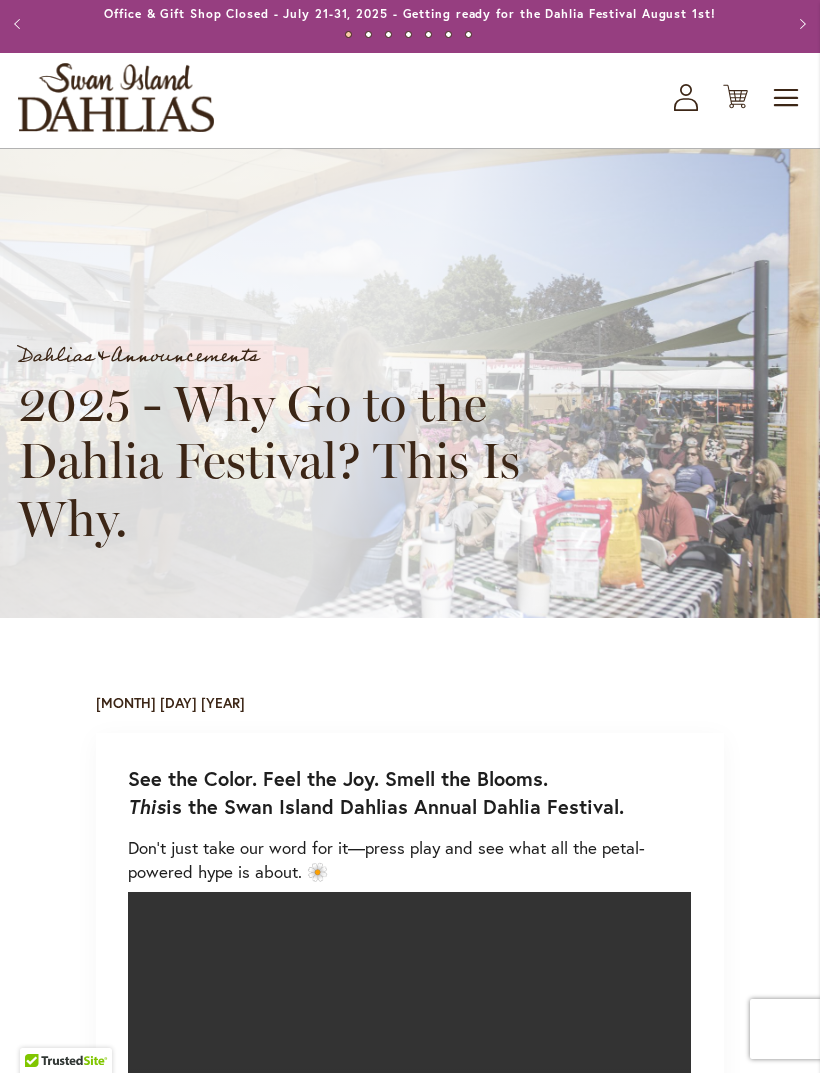 scroll, scrollTop: 0, scrollLeft: 0, axis: both 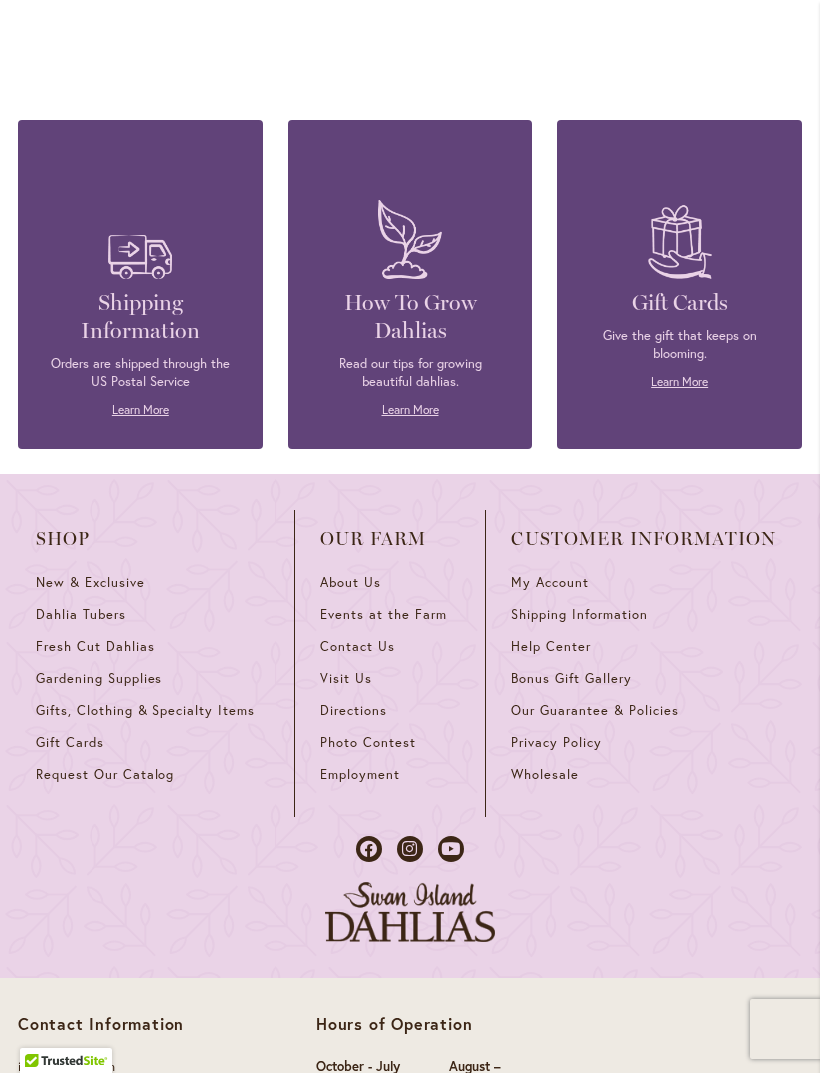 click on "Directions" at bounding box center (353, 710) 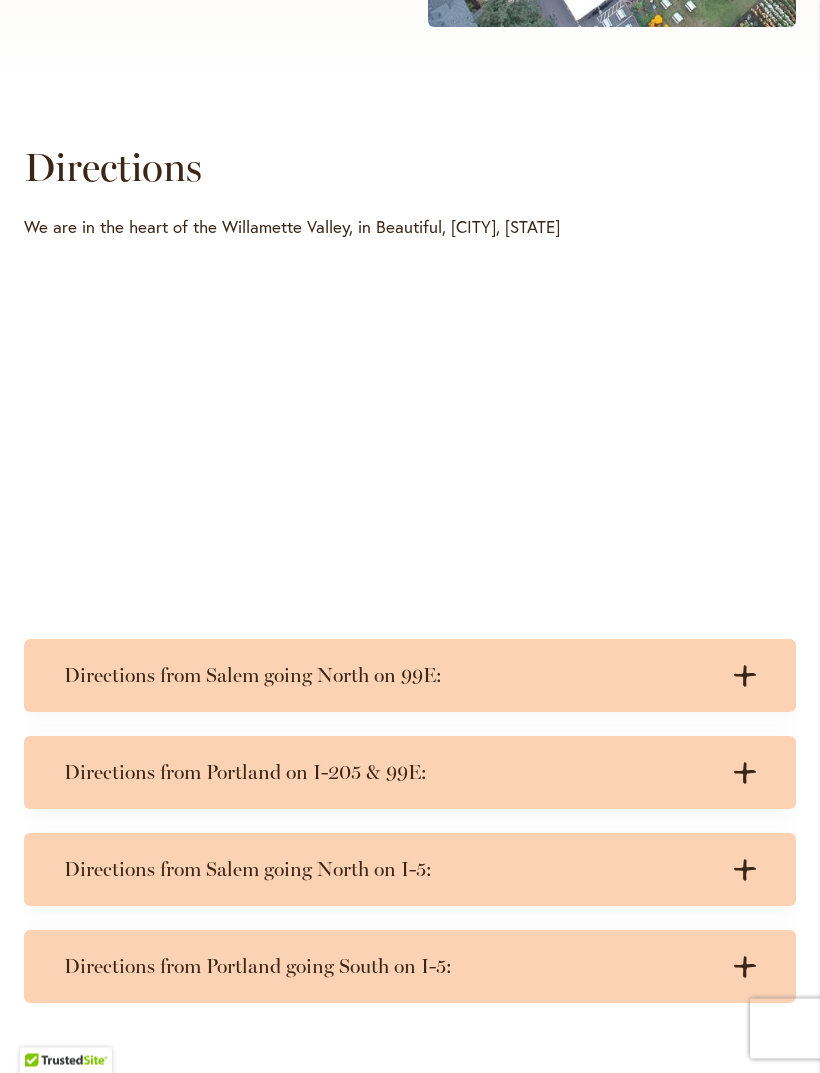 scroll, scrollTop: 826, scrollLeft: 0, axis: vertical 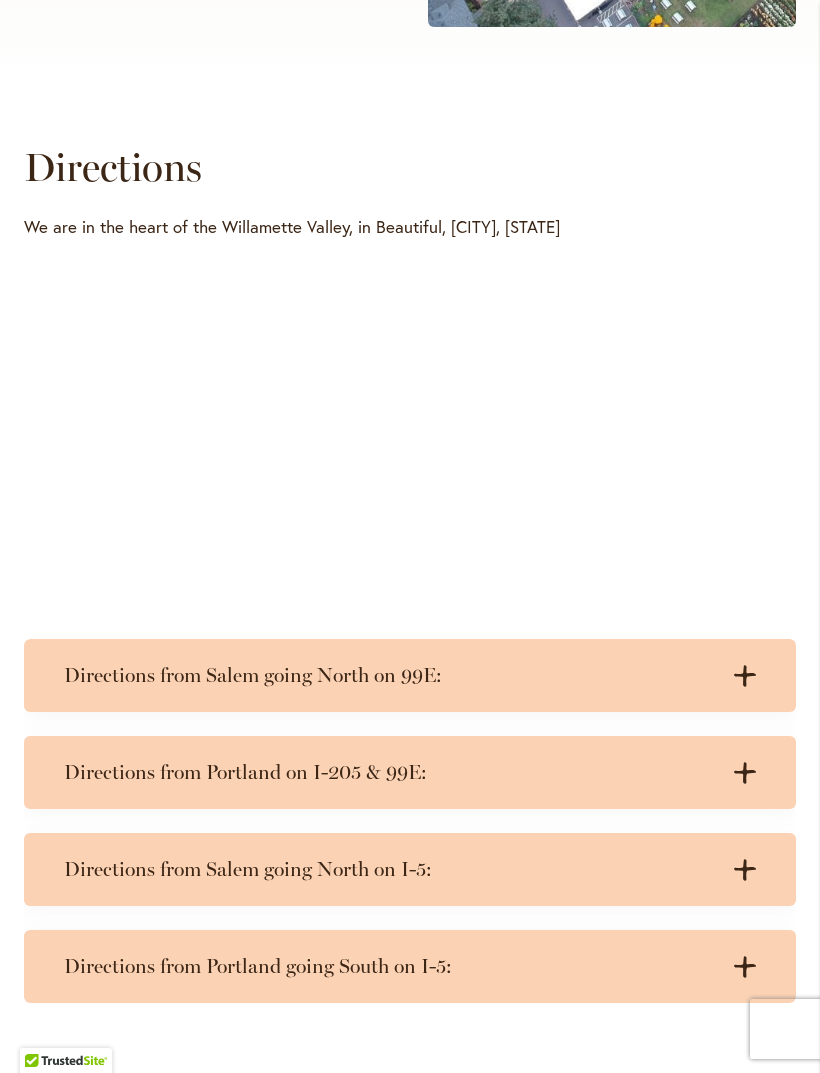 click on ".cls-1 {
fill: #3c2616;
stroke-width: 0px;
}" 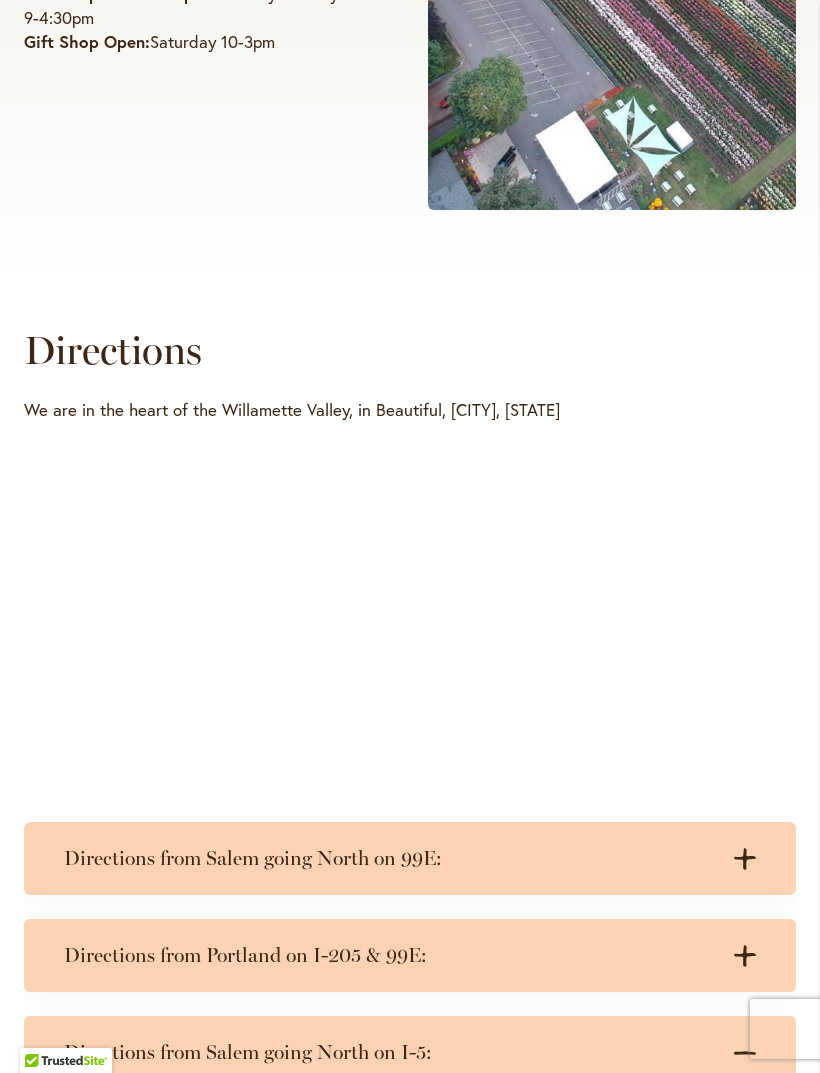 scroll, scrollTop: 637, scrollLeft: 0, axis: vertical 